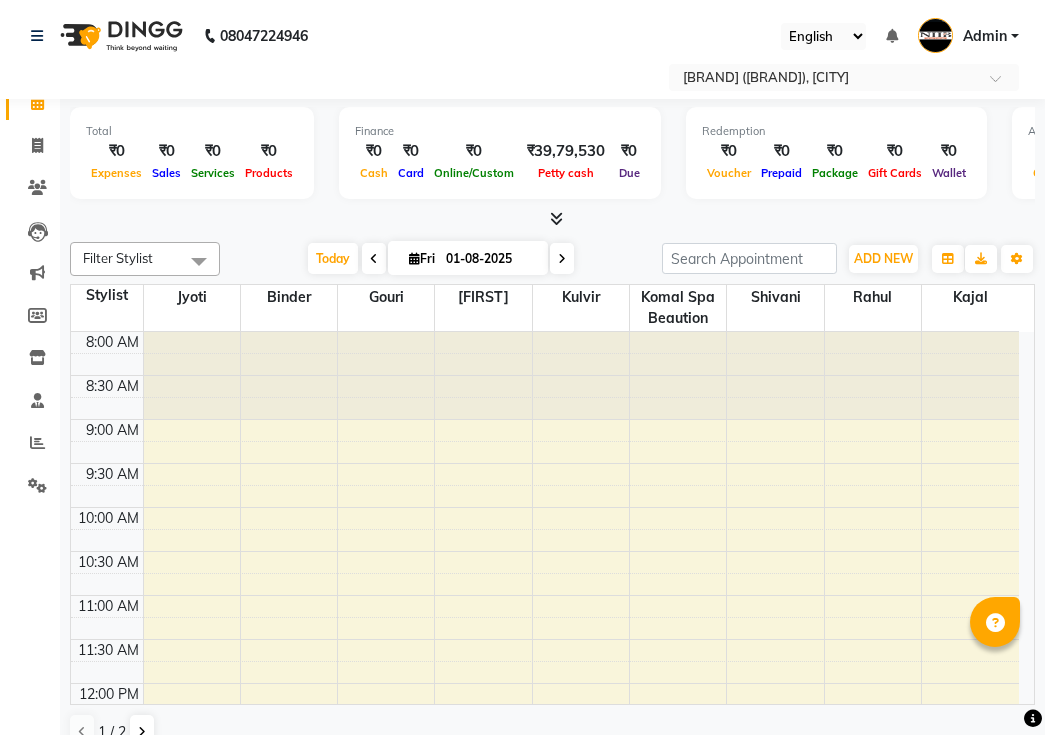 scroll, scrollTop: 0, scrollLeft: 0, axis: both 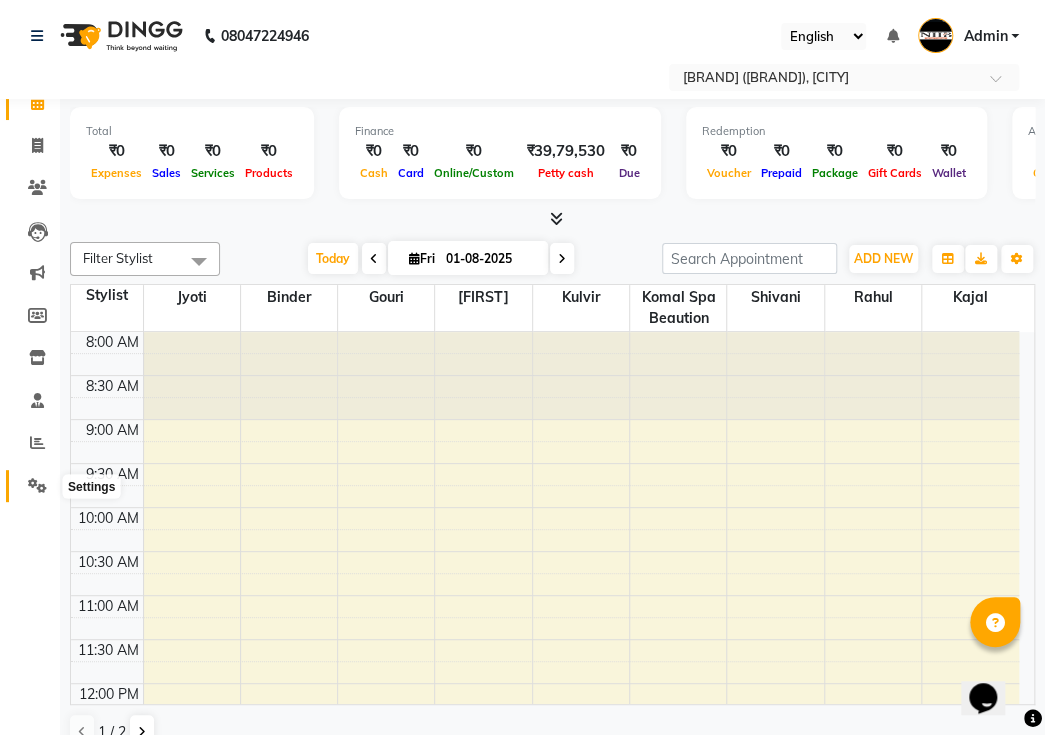 click 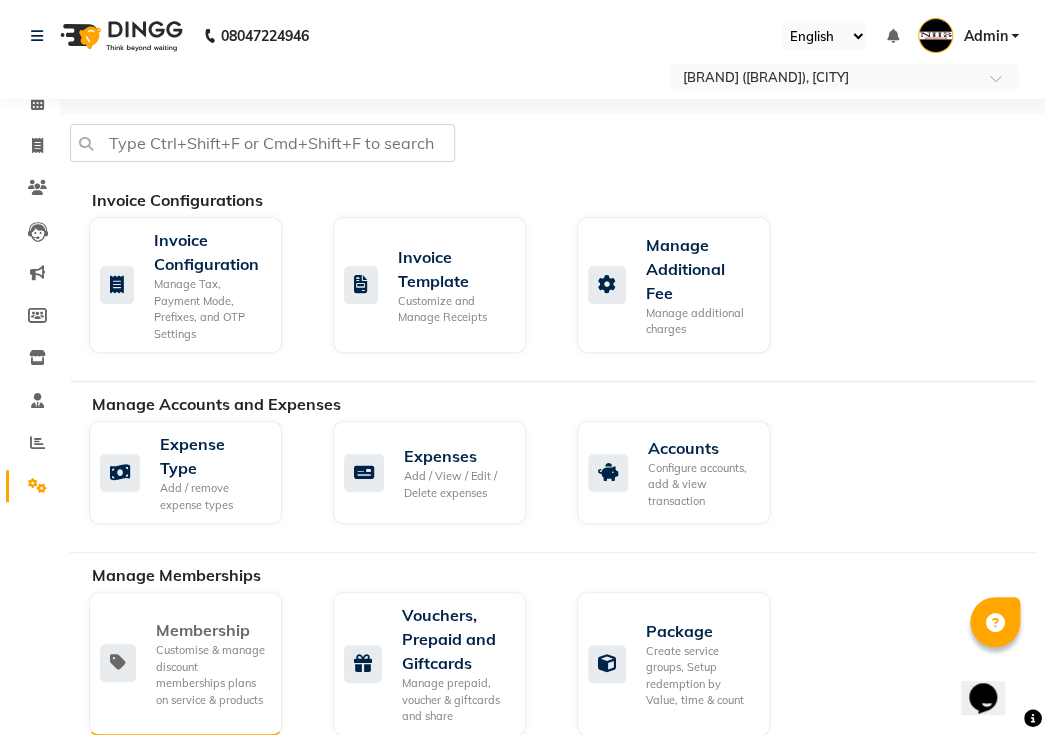 click on "Customise & manage discount memberships plans on service & products" 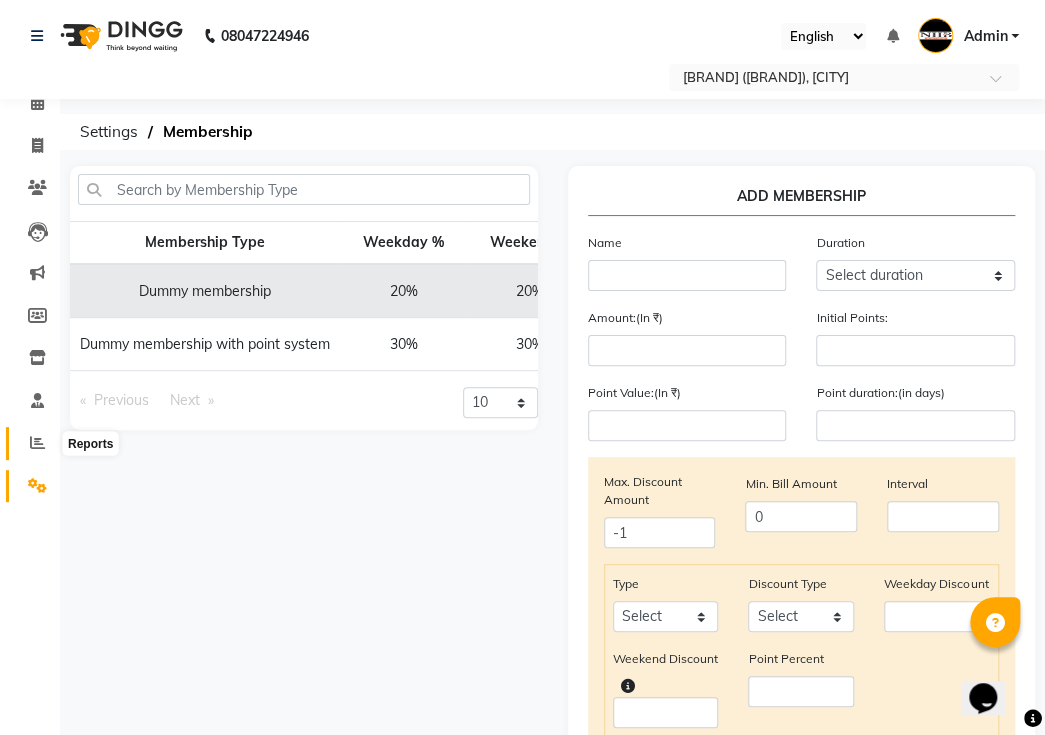 click 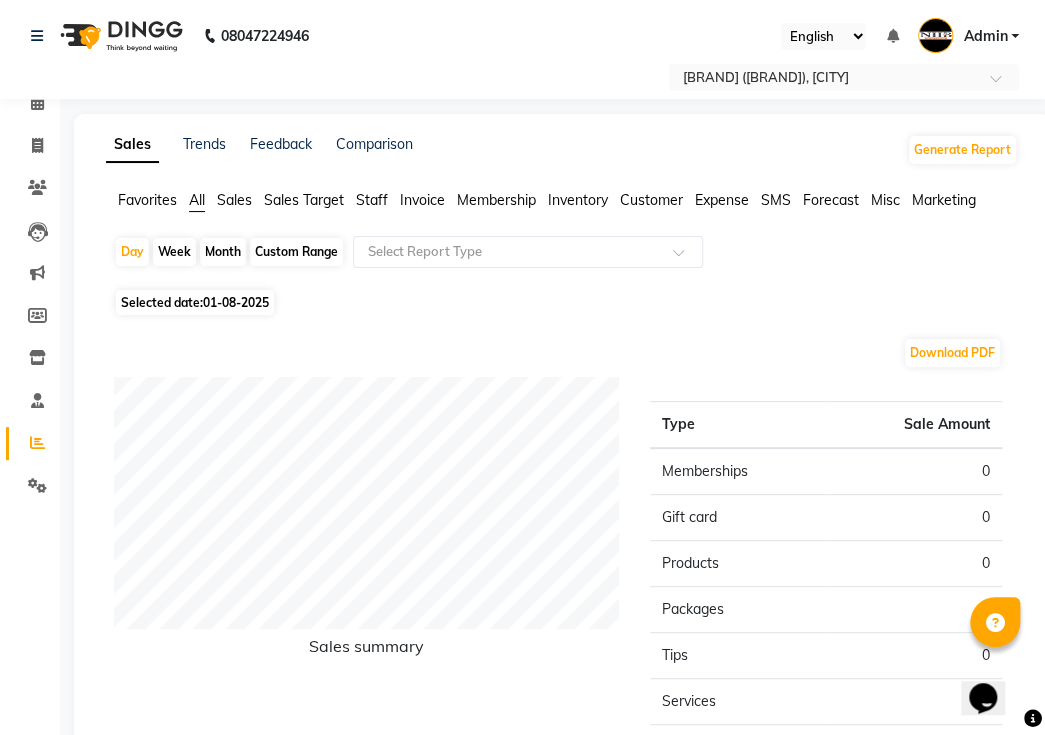 click on "Sales" 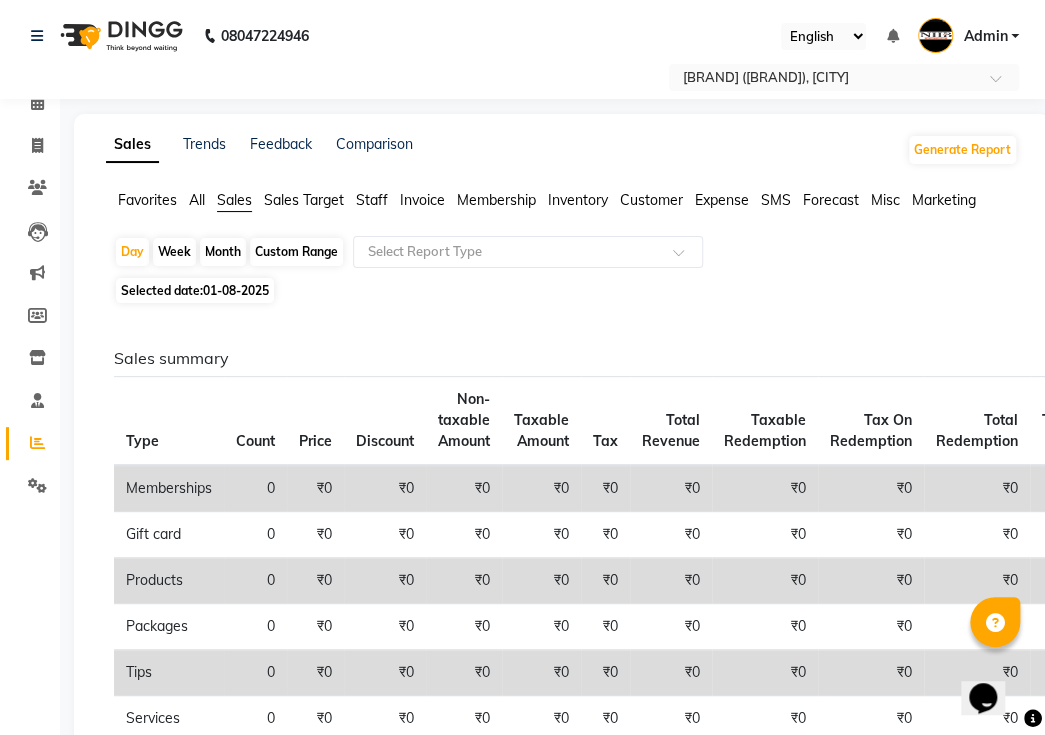 click on "Sales Target" 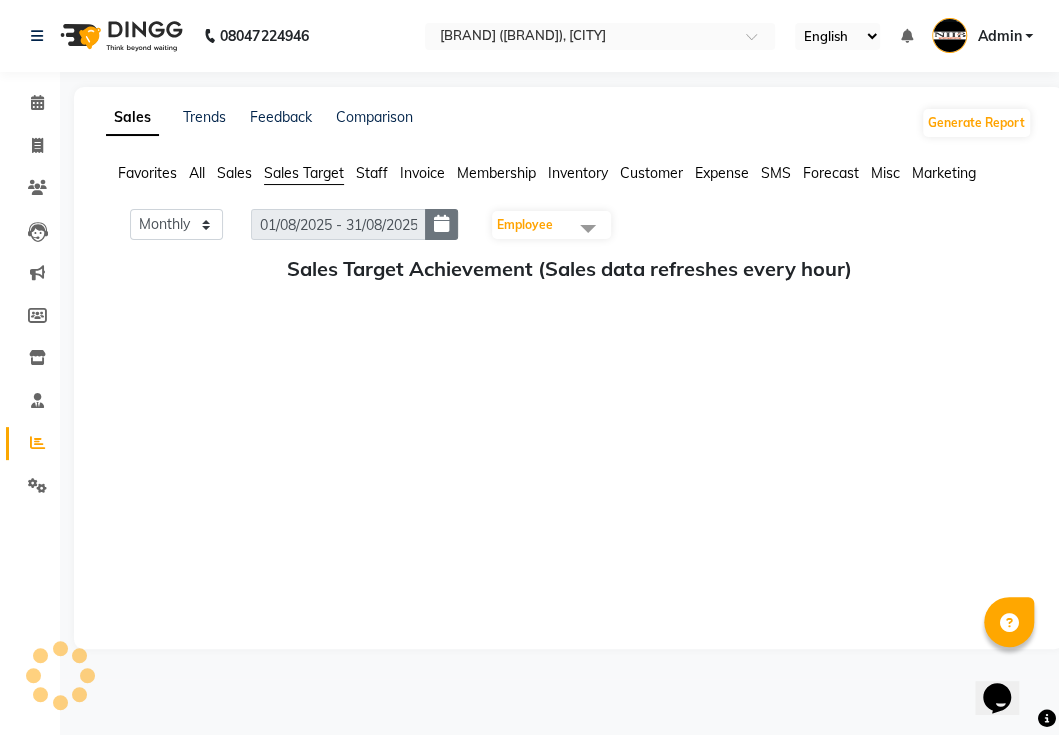 click 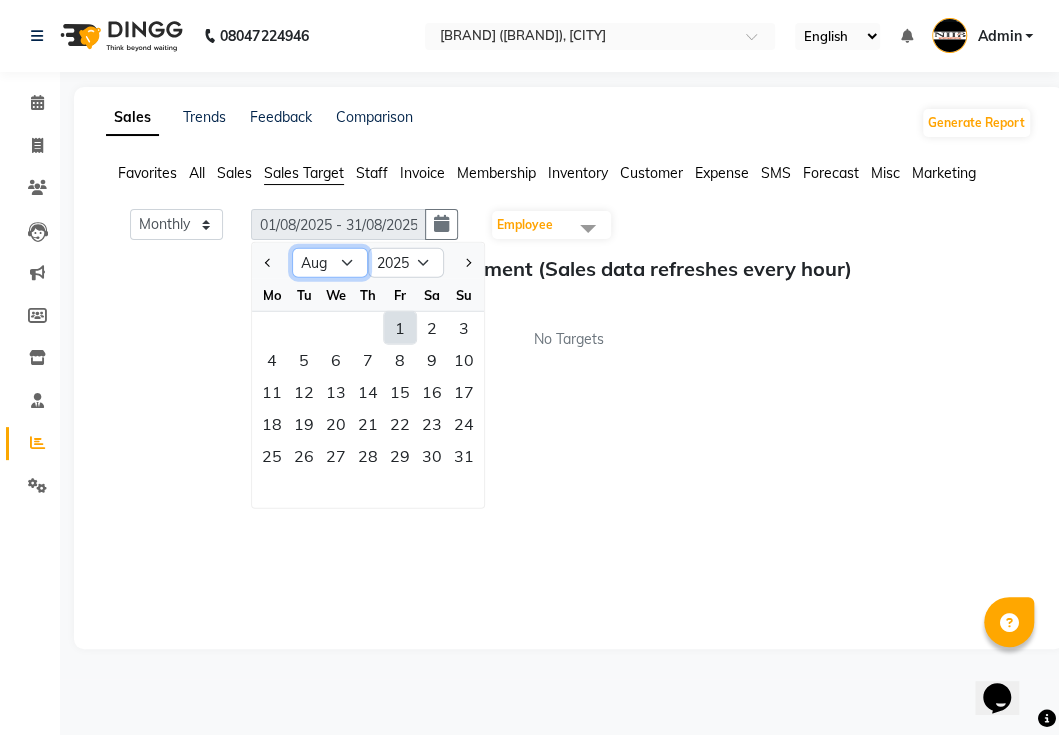 click on "Jan Feb Mar Apr May Jun Jul Aug Sep Oct Nov Dec" 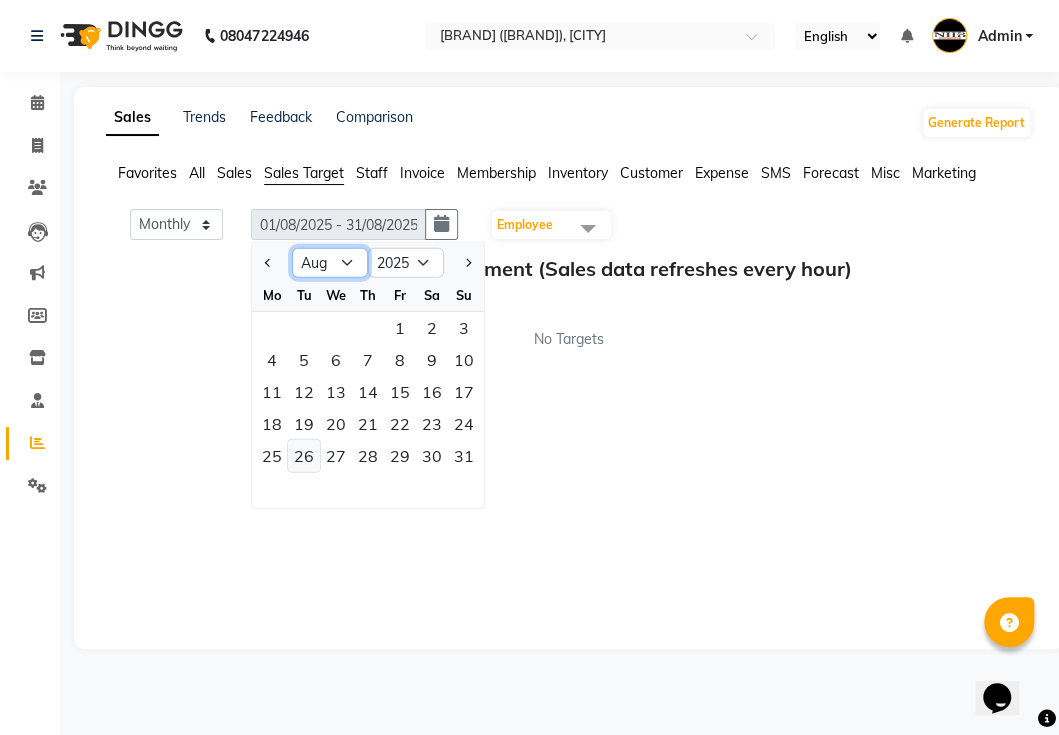 select on "7" 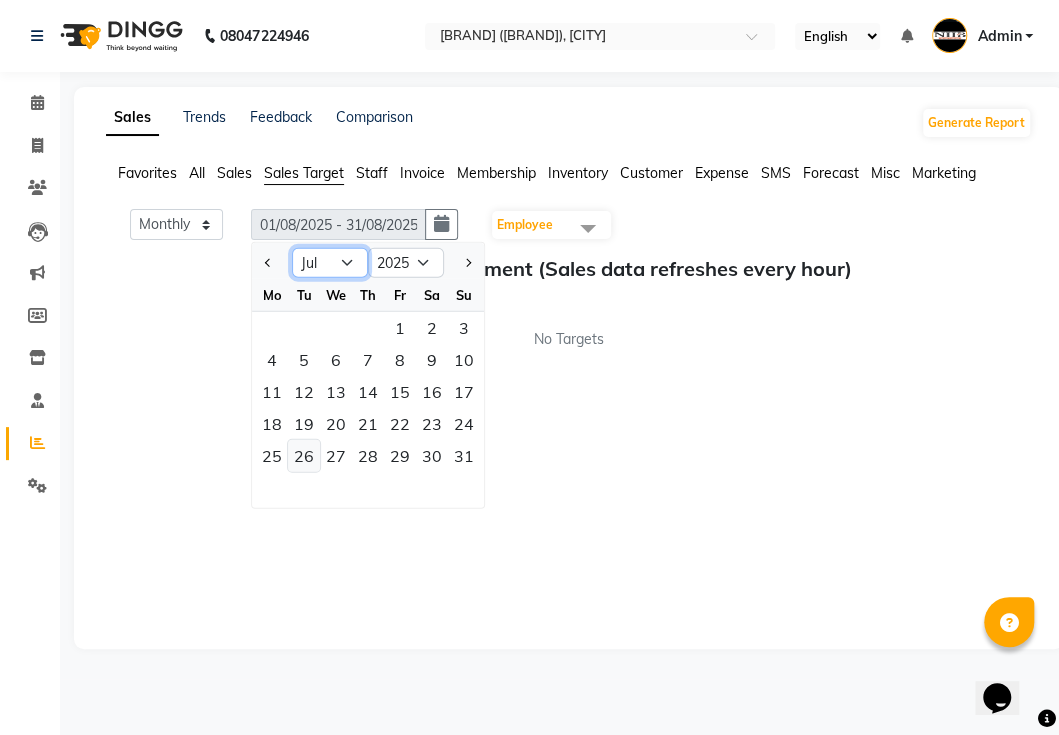 click on "Jan Feb Mar Apr May Jun Jul Aug Sep Oct Nov Dec" 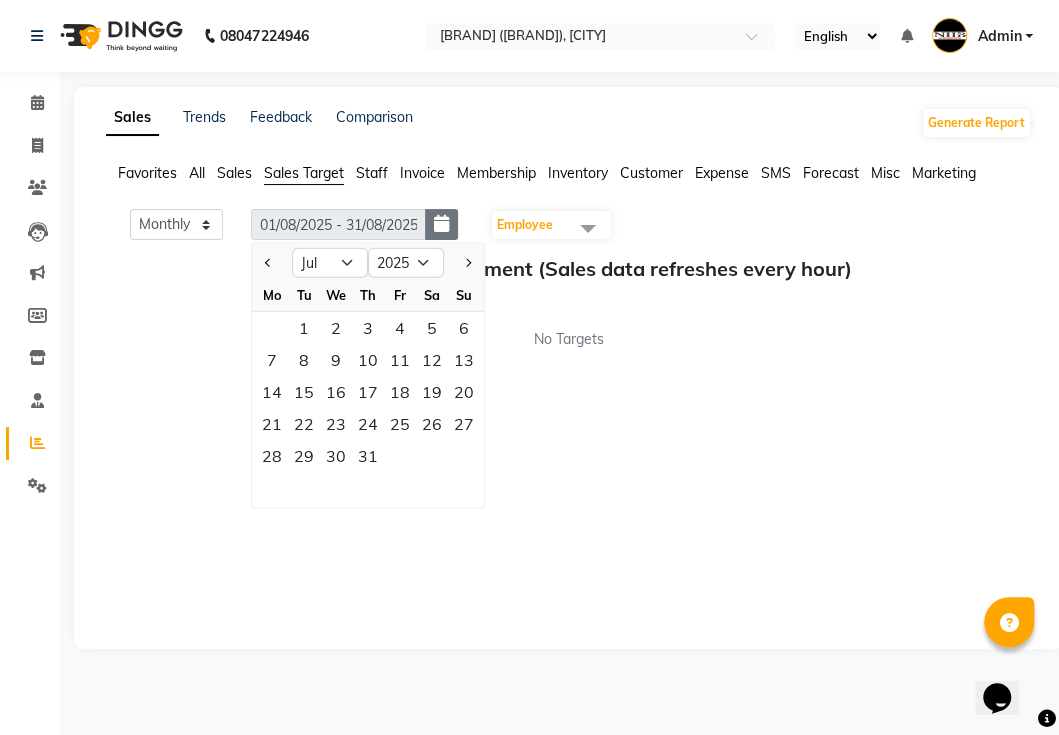 click 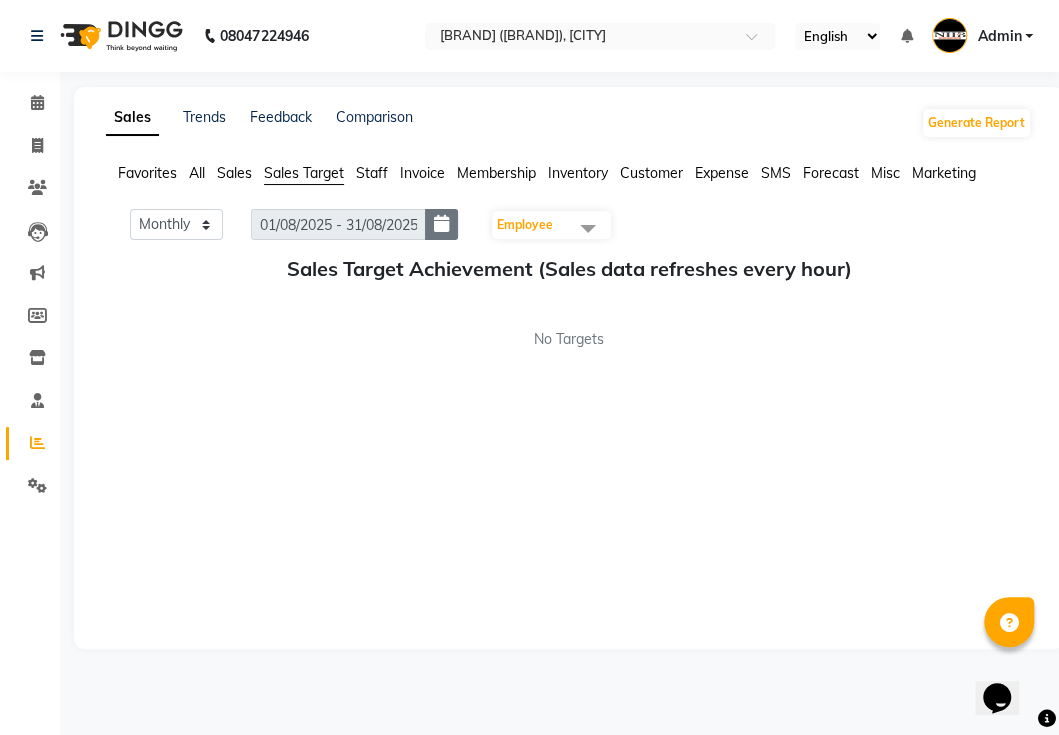 click 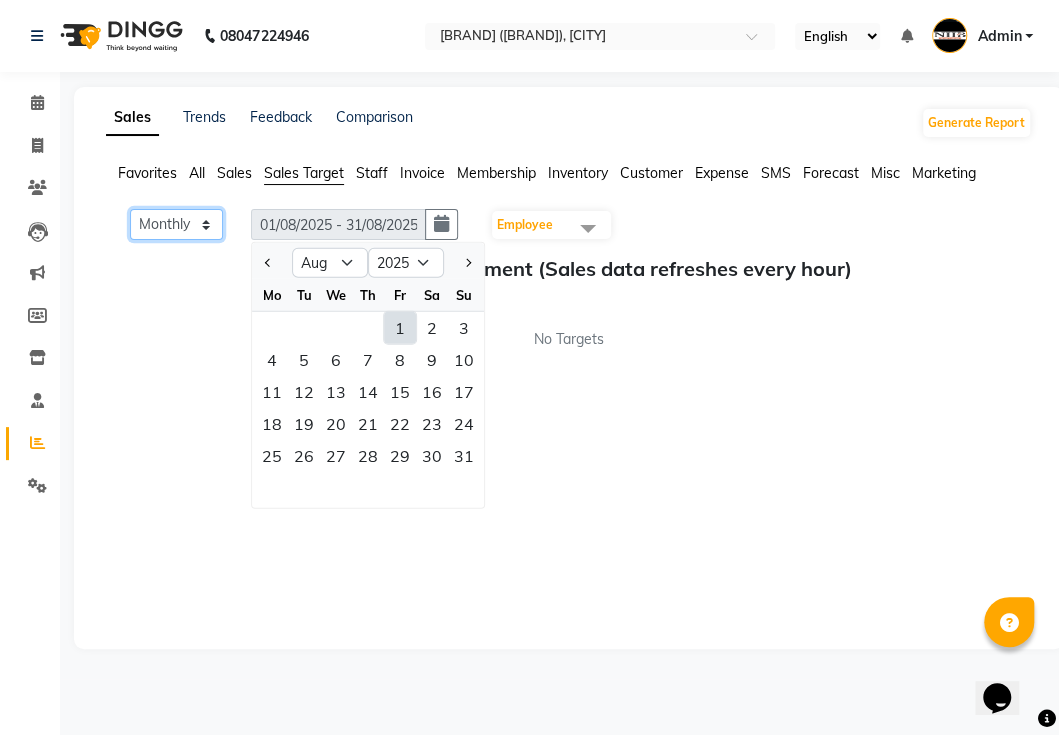 click on "Monthly Weekly" 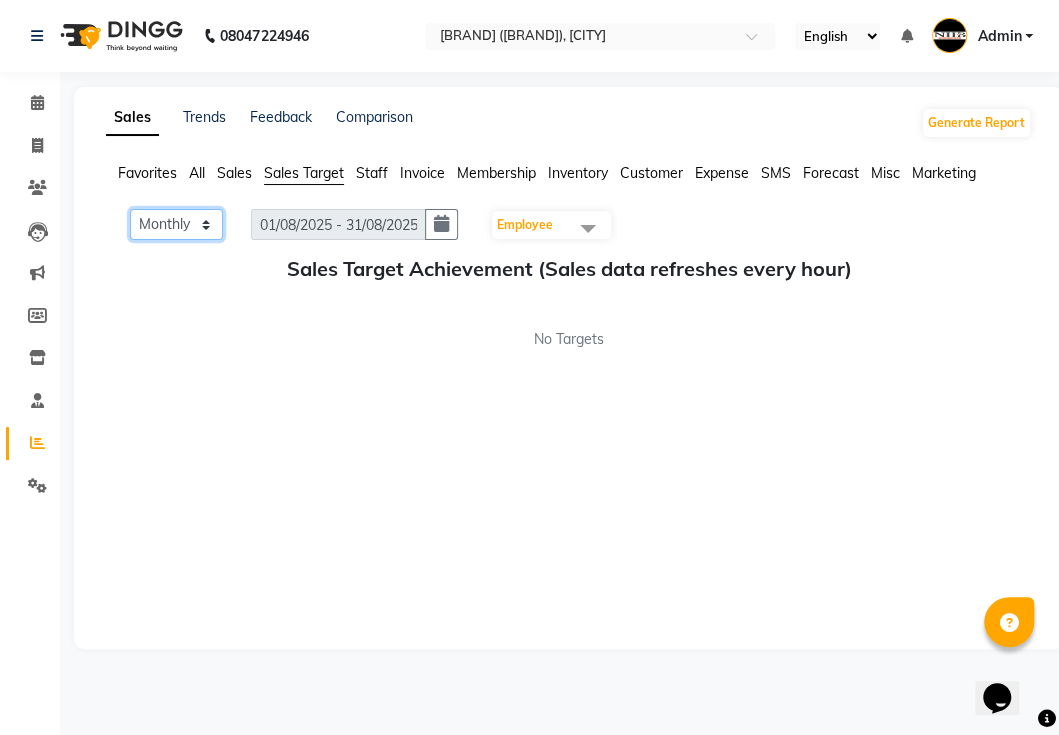 click on "Monthly Weekly" 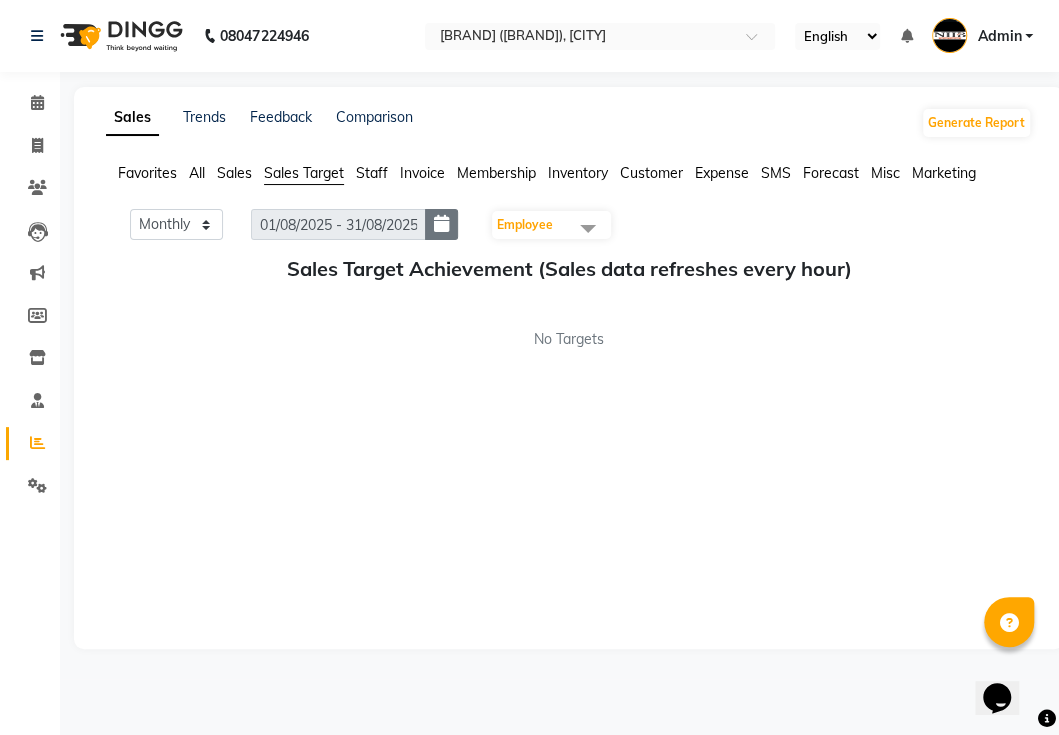 click 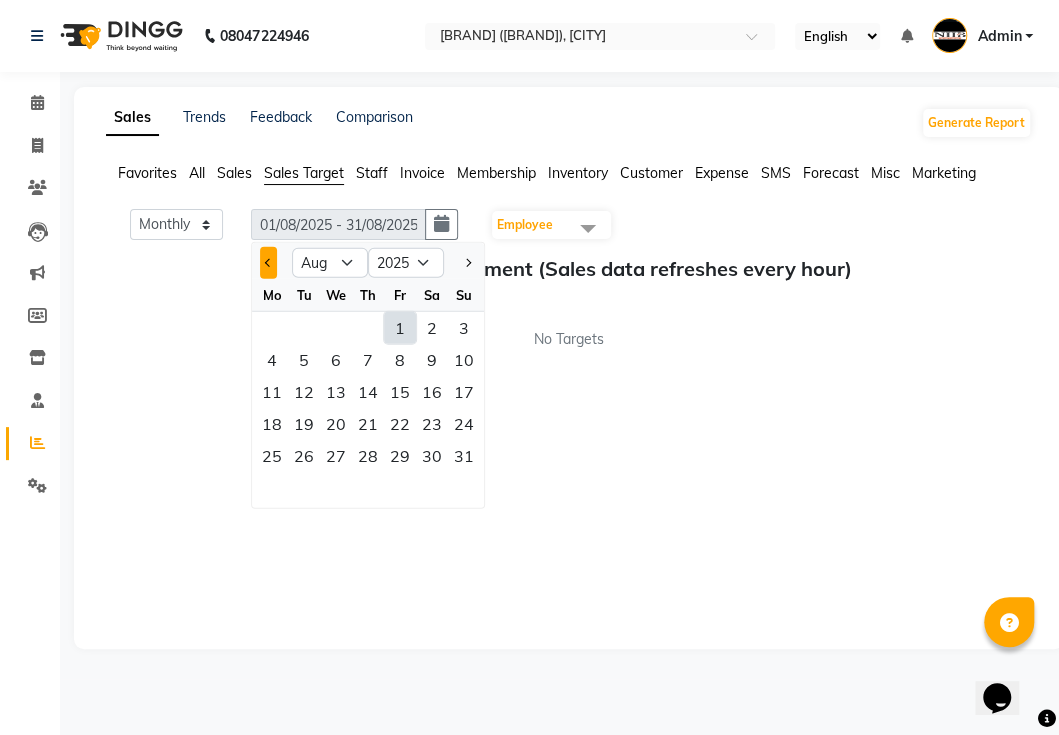 click 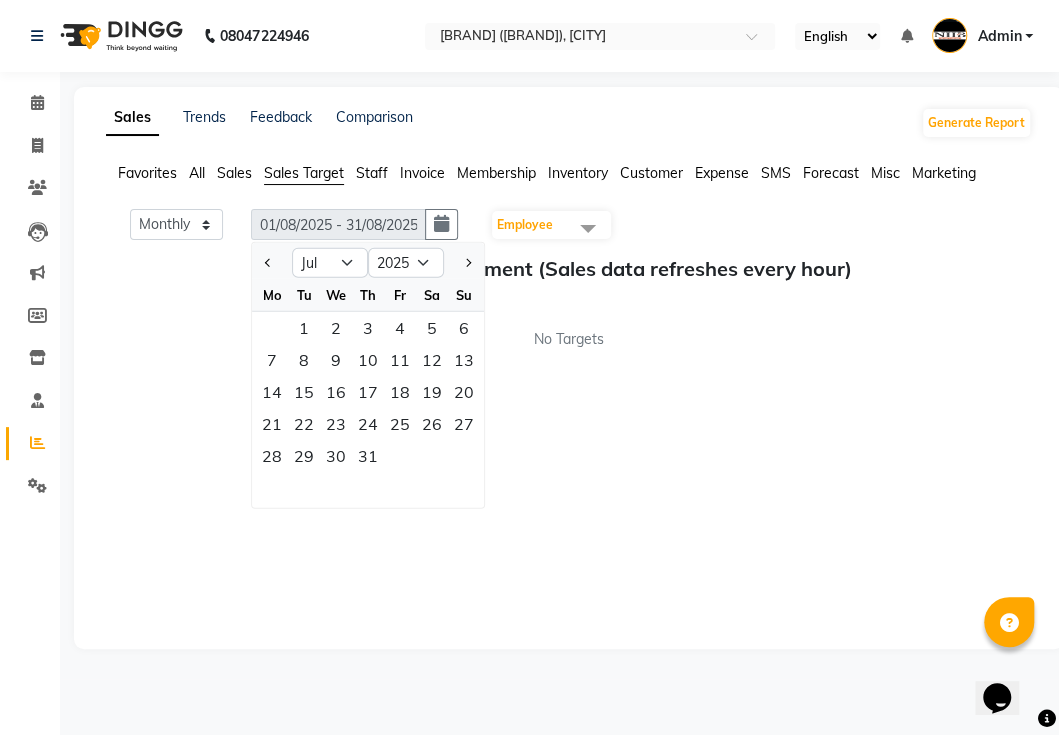 click 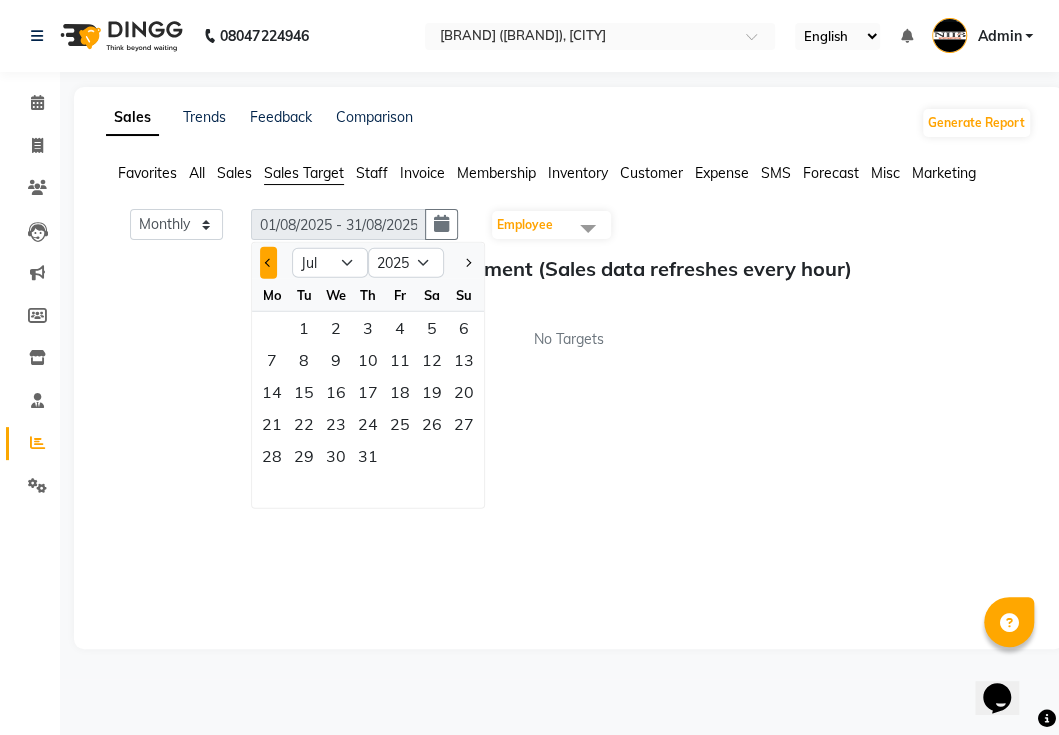 click 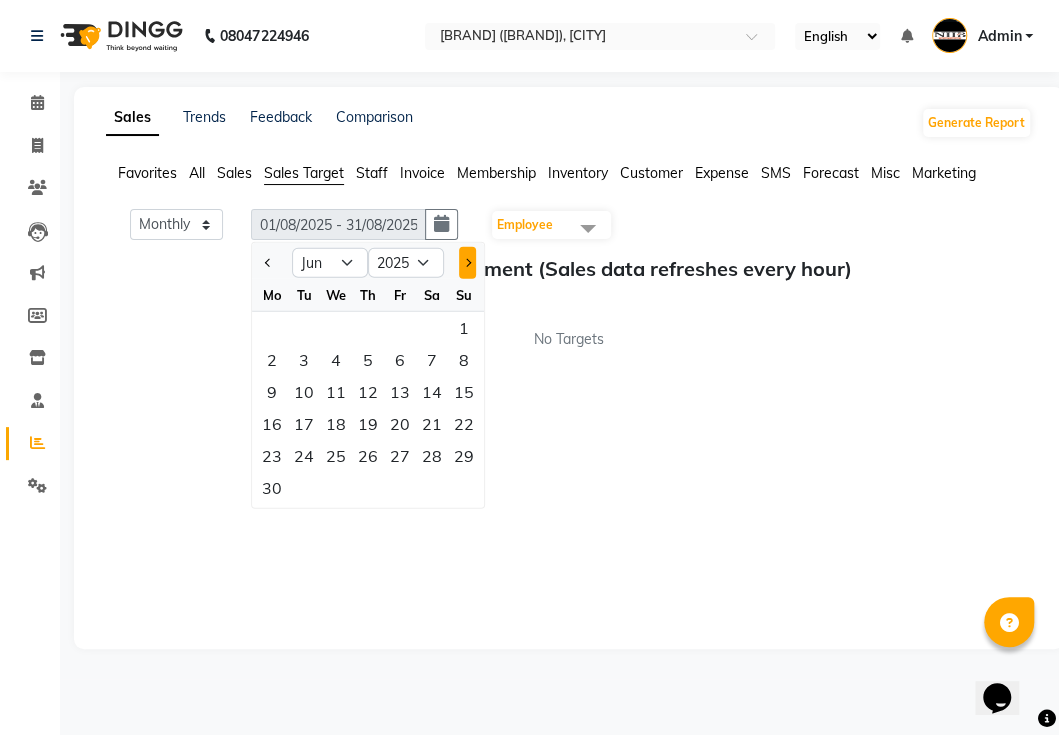 click 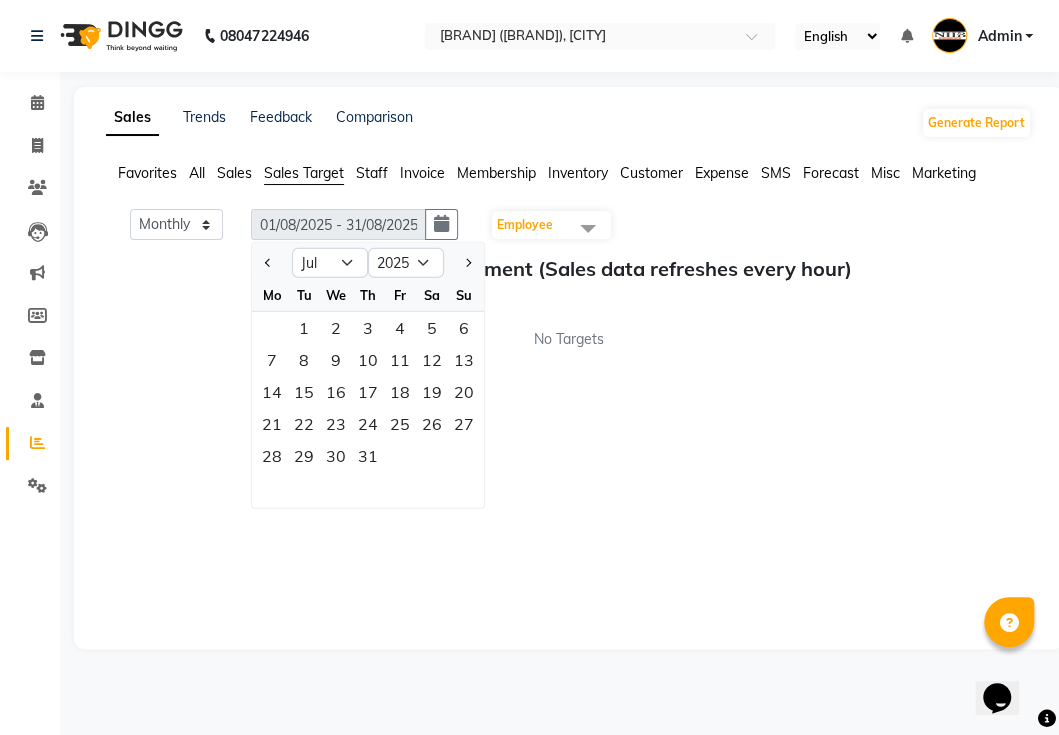 click 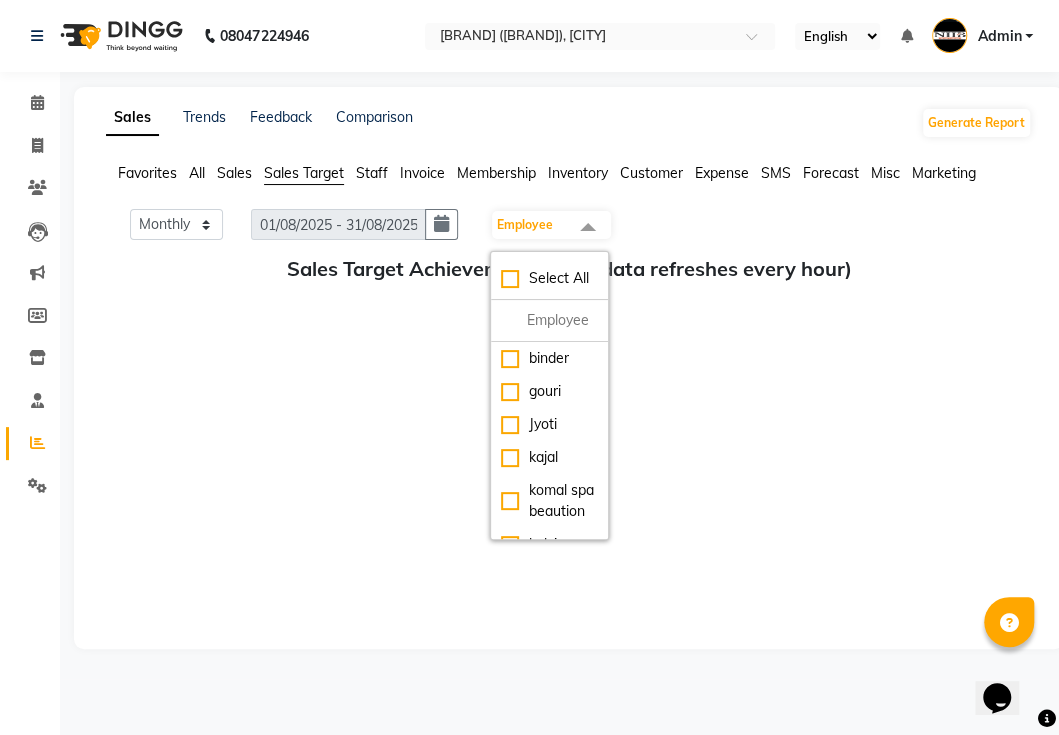 click 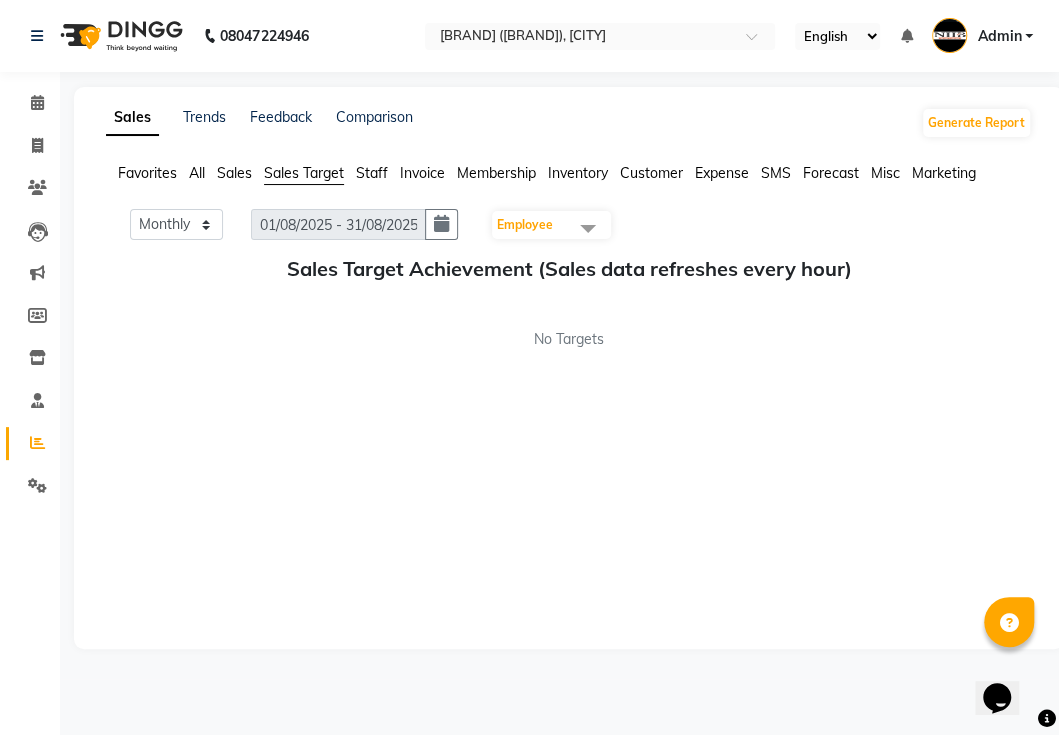 click 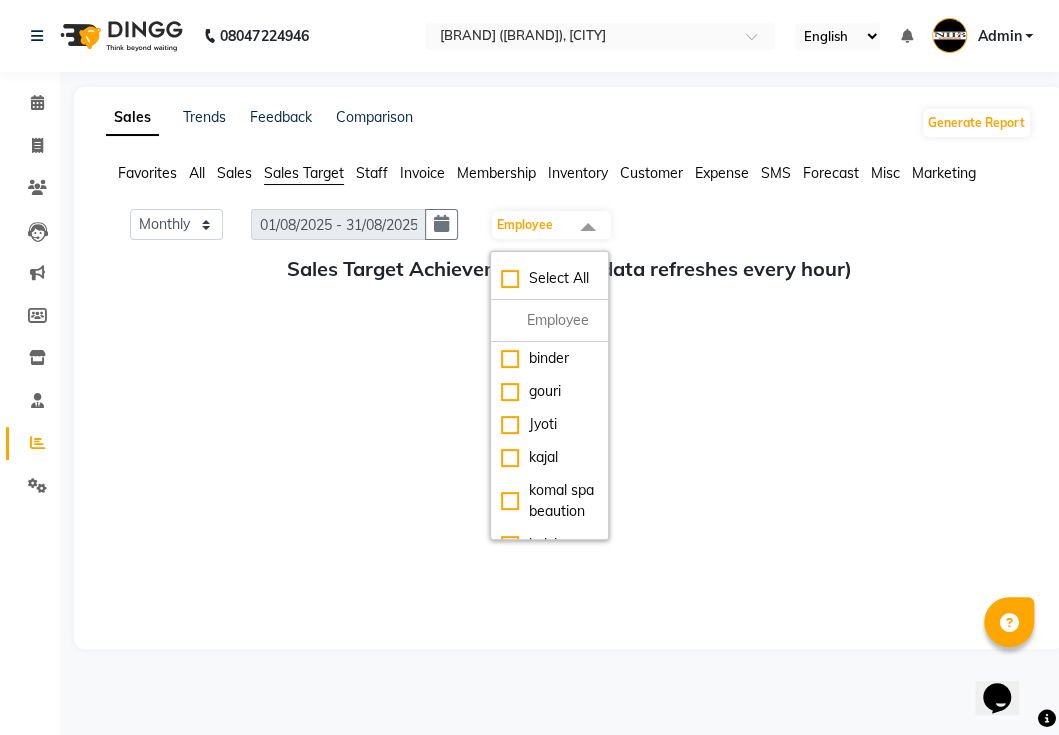 click on "Favorites All Sales Sales Target Staff Invoice Membership Inventory Customer Expense SMS Forecast Misc Marketing" 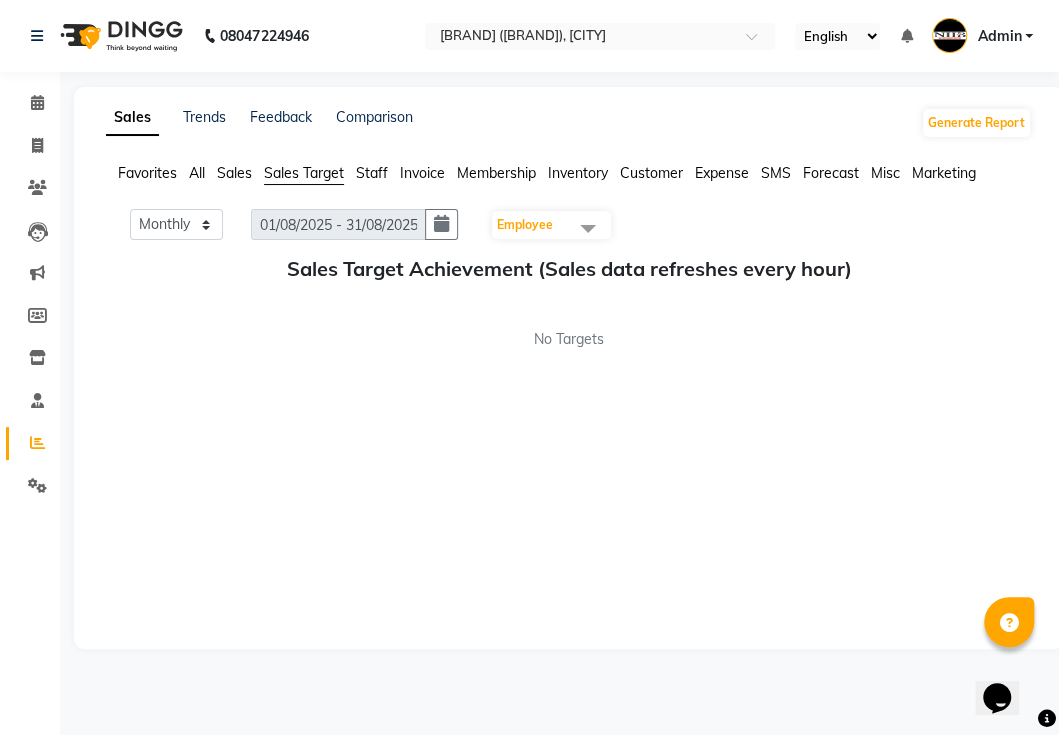 click on "Staff" 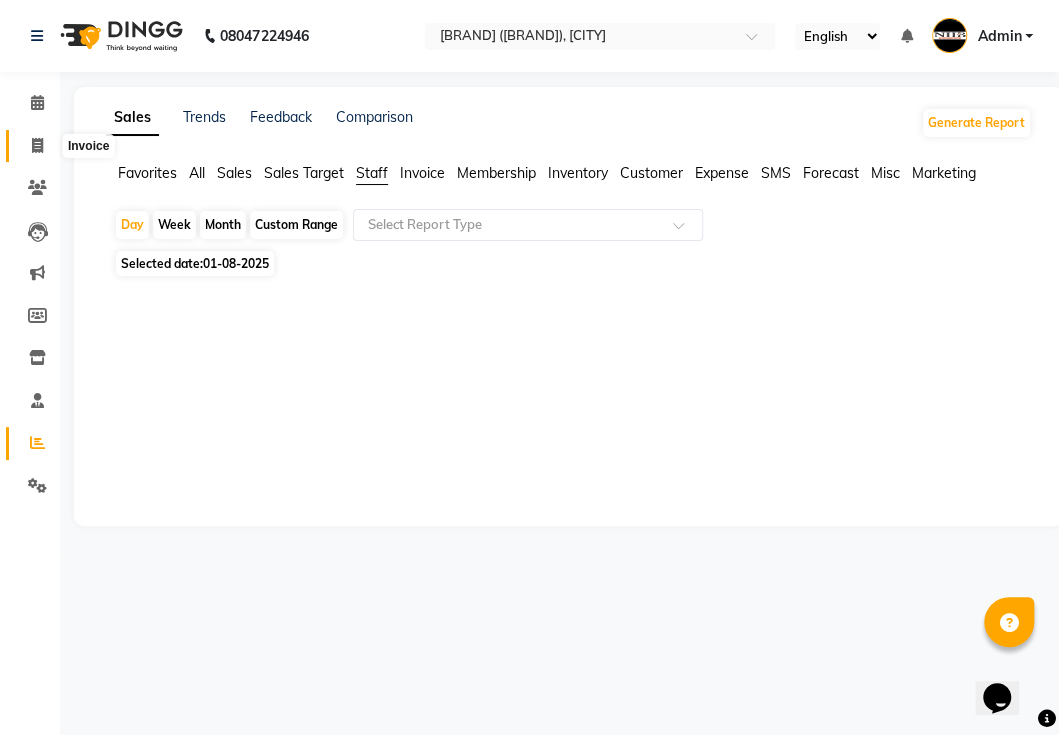 click 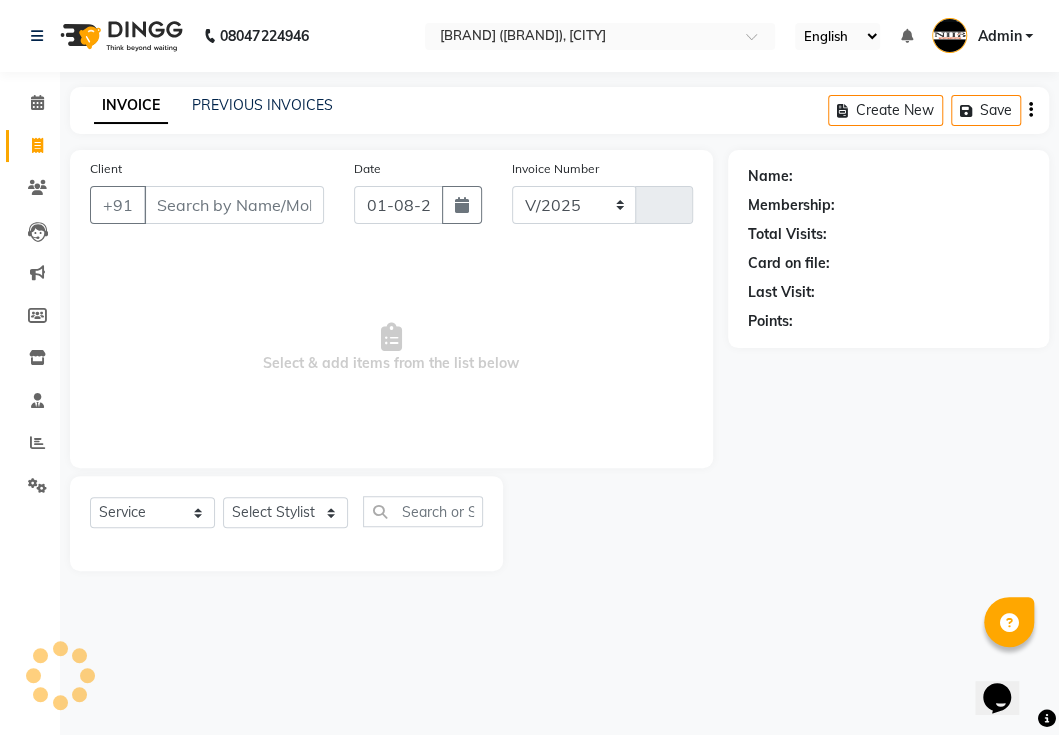 select on "5739" 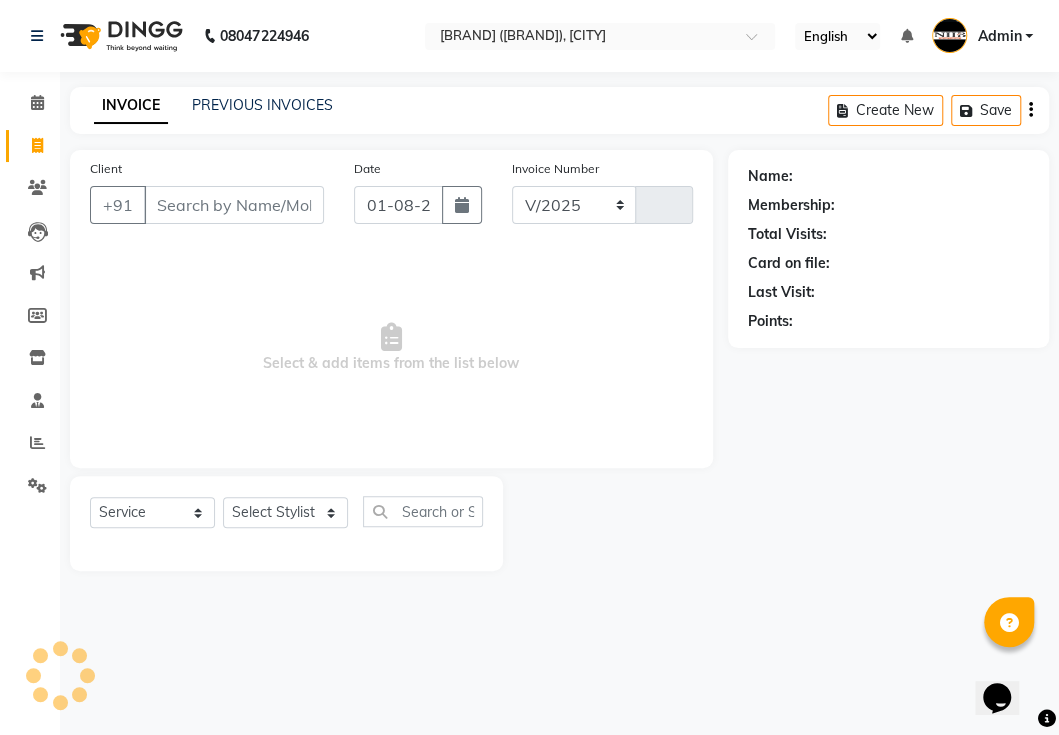 type on "0321" 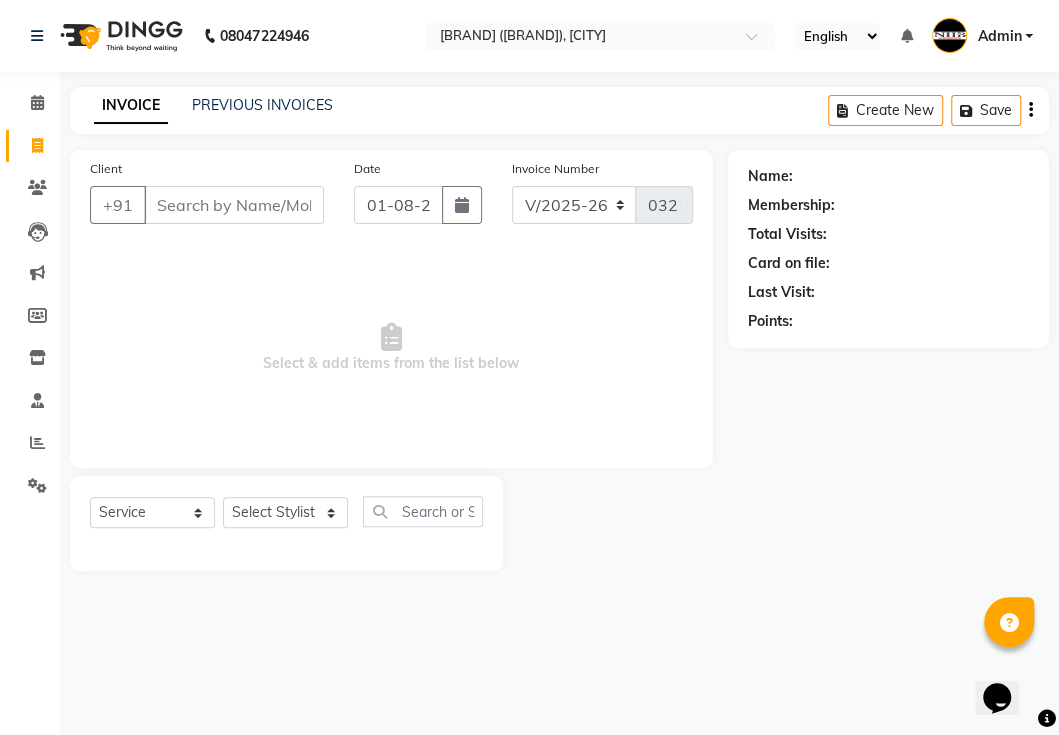 select on "P" 